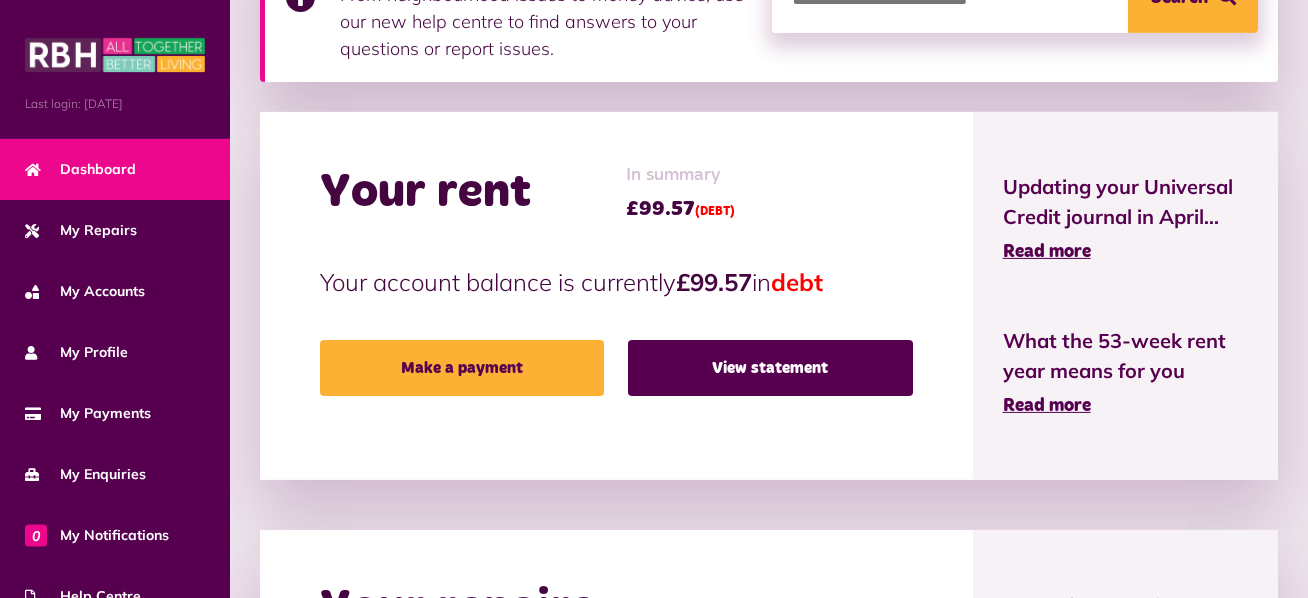 scroll, scrollTop: 422, scrollLeft: 0, axis: vertical 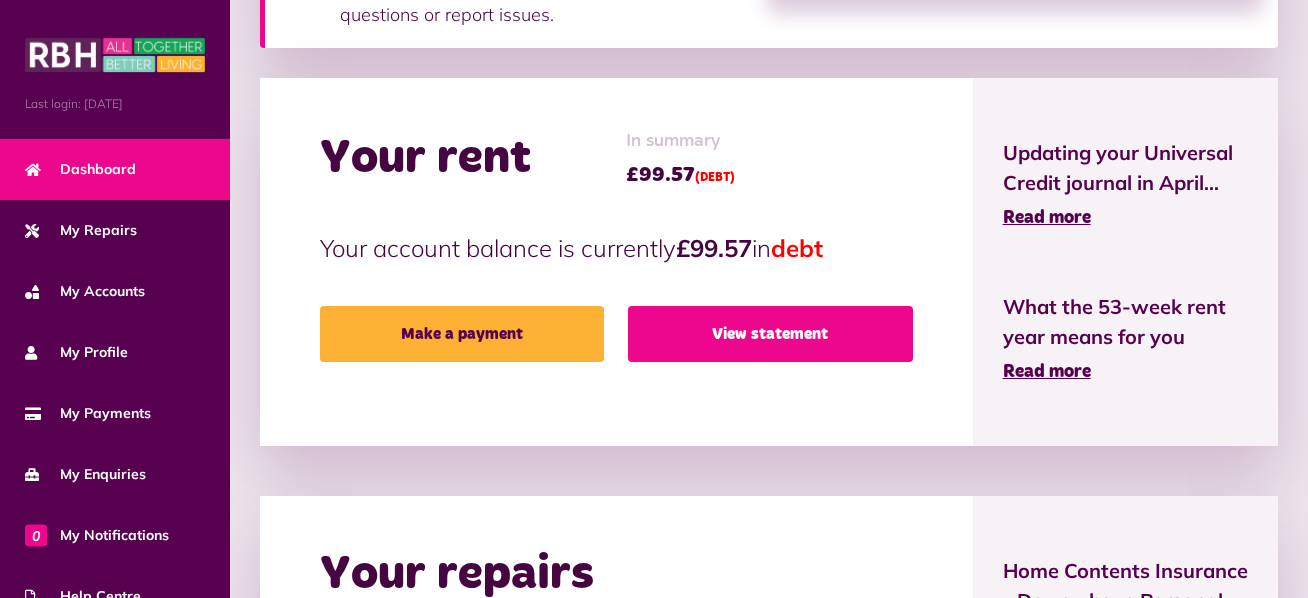 click on "View statement" at bounding box center [770, 334] 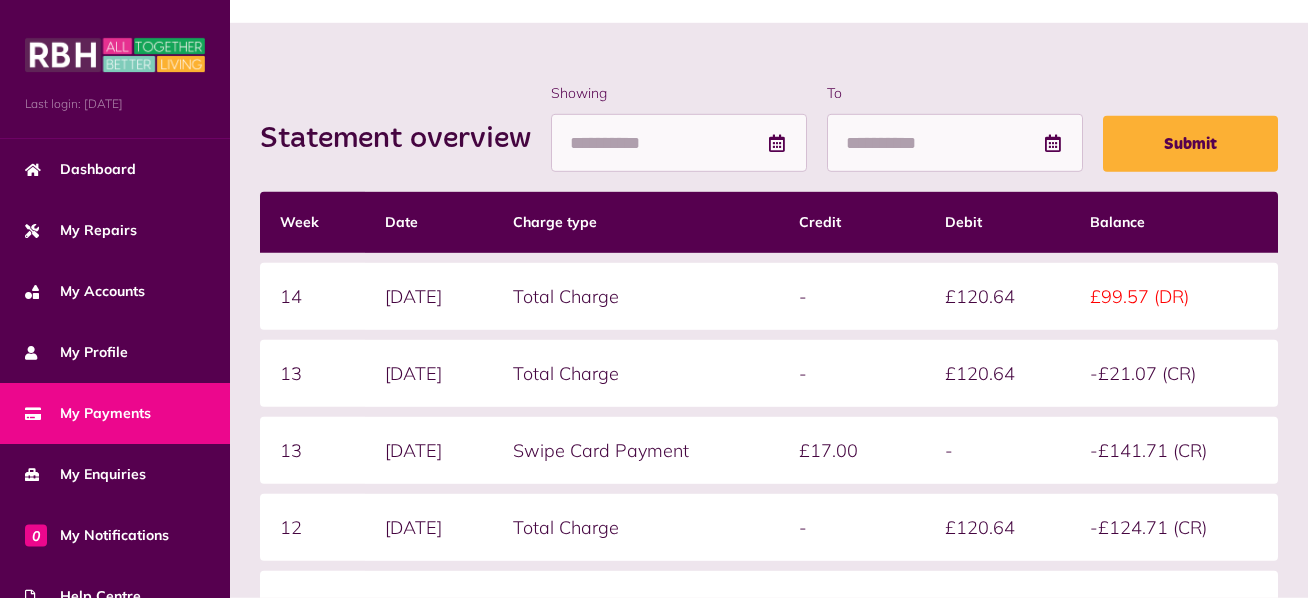 scroll, scrollTop: 211, scrollLeft: 0, axis: vertical 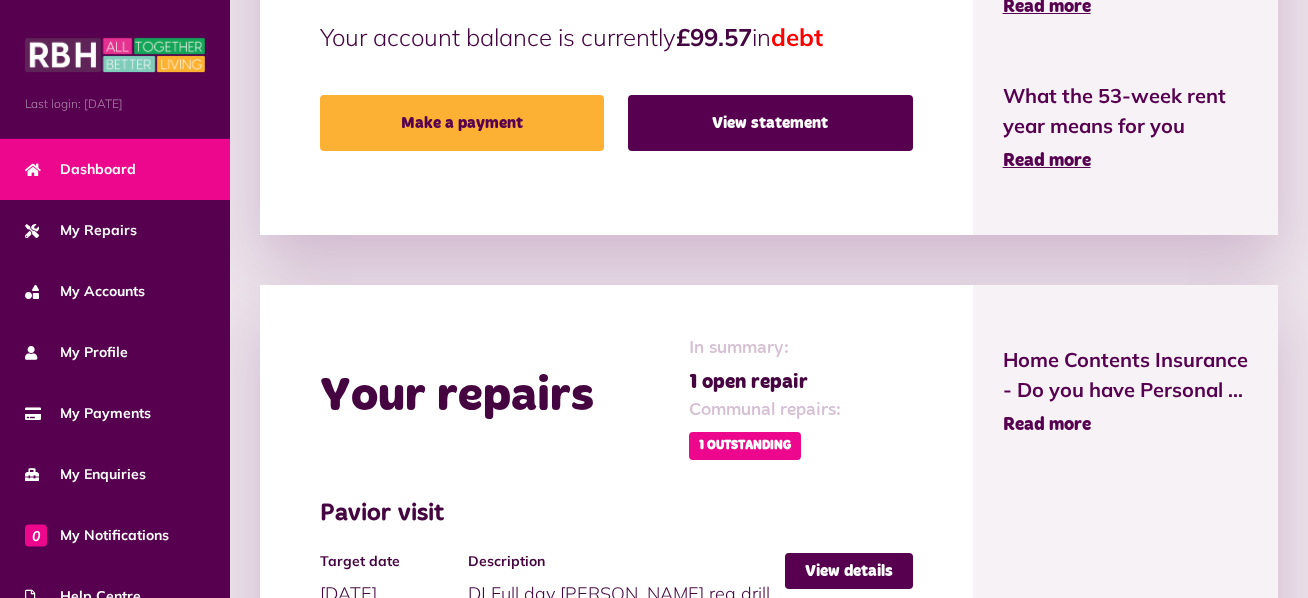 click on "Read more" at bounding box center [1047, 425] 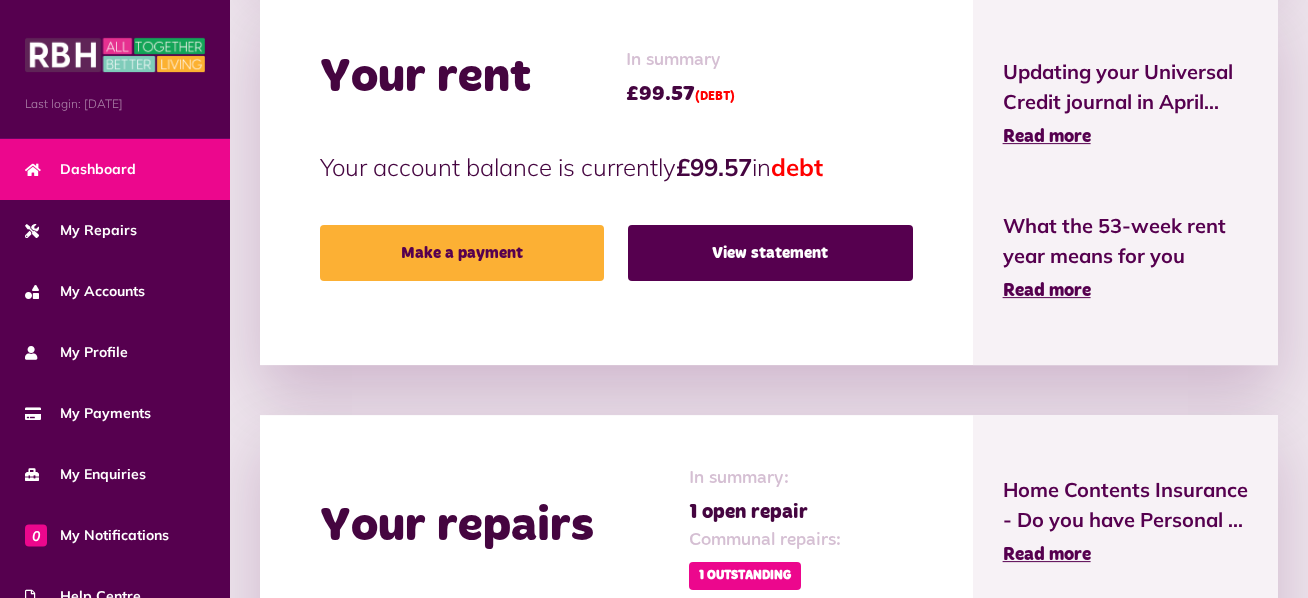 scroll, scrollTop: 422, scrollLeft: 0, axis: vertical 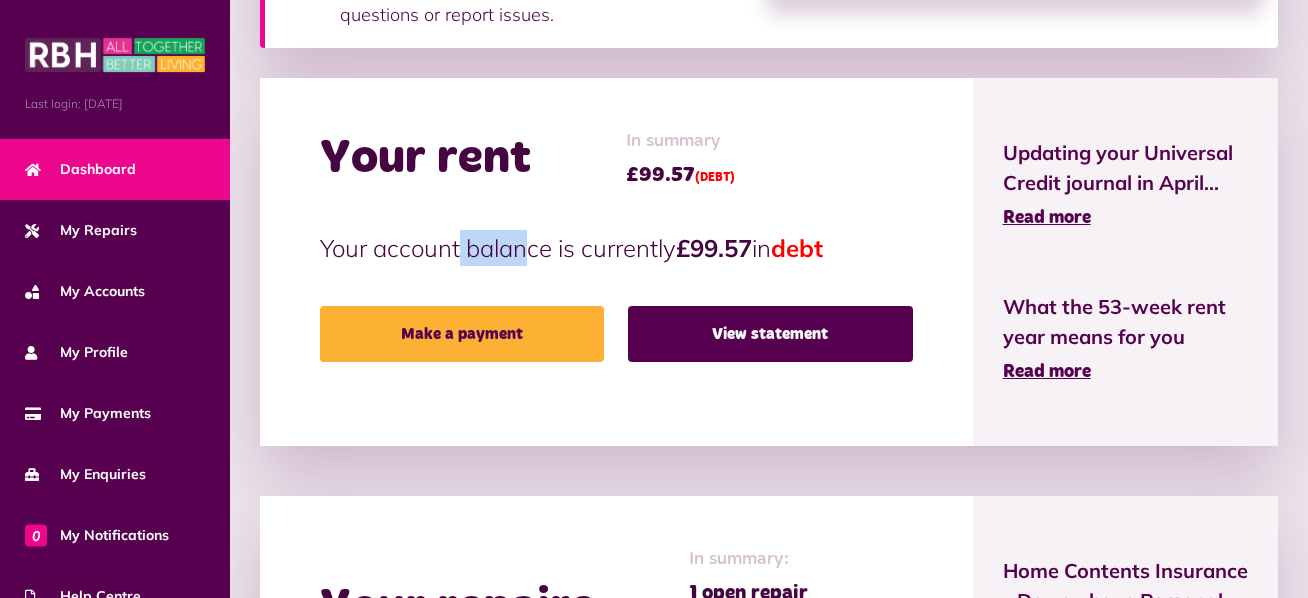 drag, startPoint x: 442, startPoint y: 251, endPoint x: 537, endPoint y: 238, distance: 95.885345 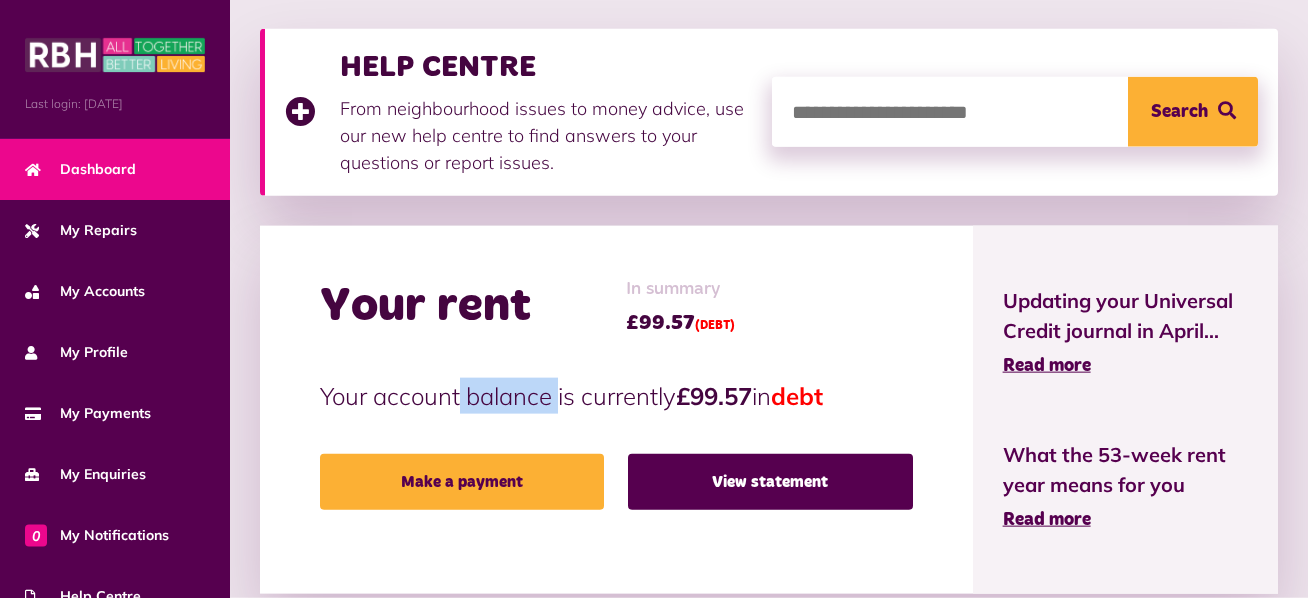 scroll, scrollTop: 316, scrollLeft: 0, axis: vertical 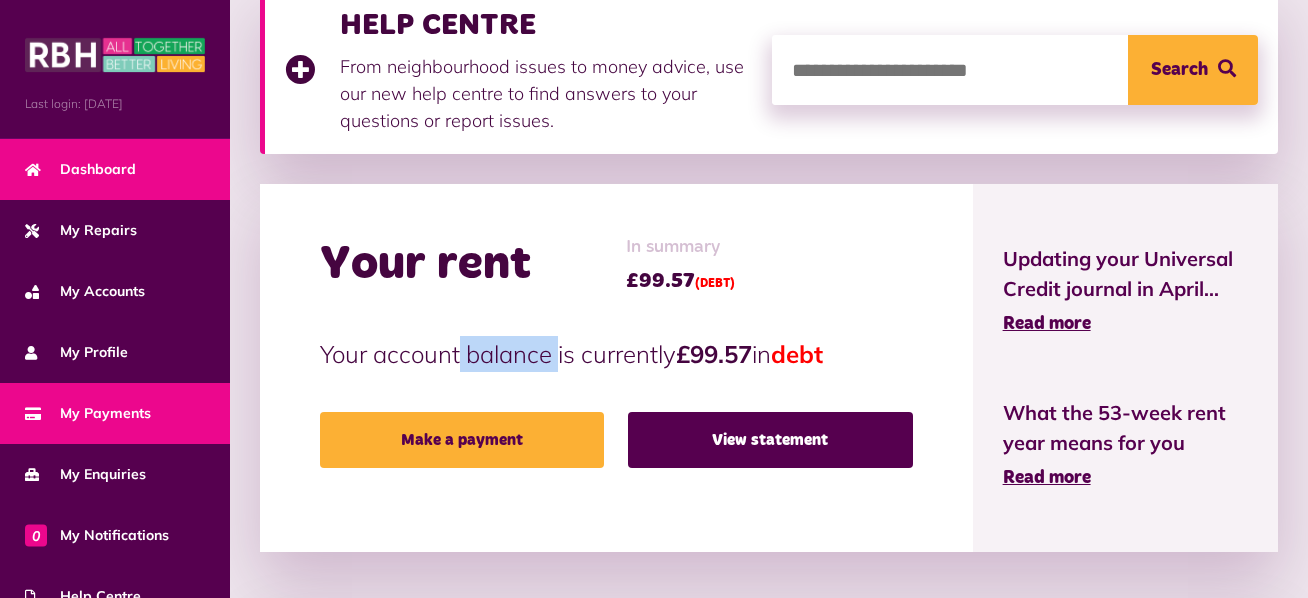 click on "My Payments" at bounding box center (88, 413) 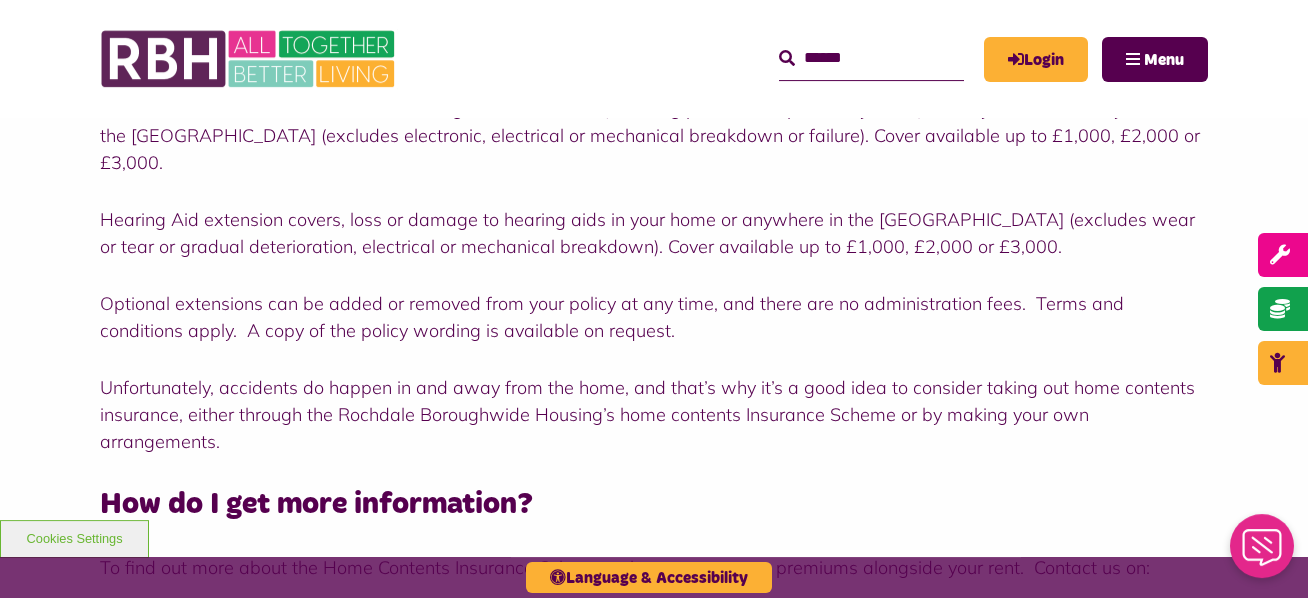 scroll, scrollTop: 1689, scrollLeft: 0, axis: vertical 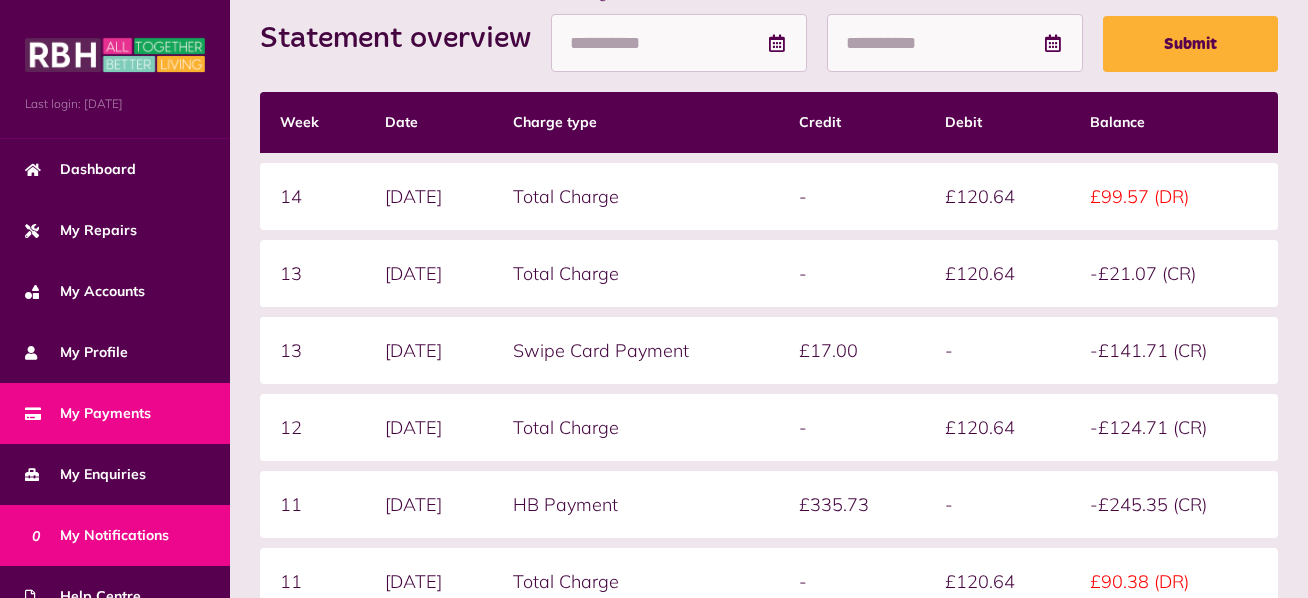 click on "0  My Notifications" at bounding box center [97, 535] 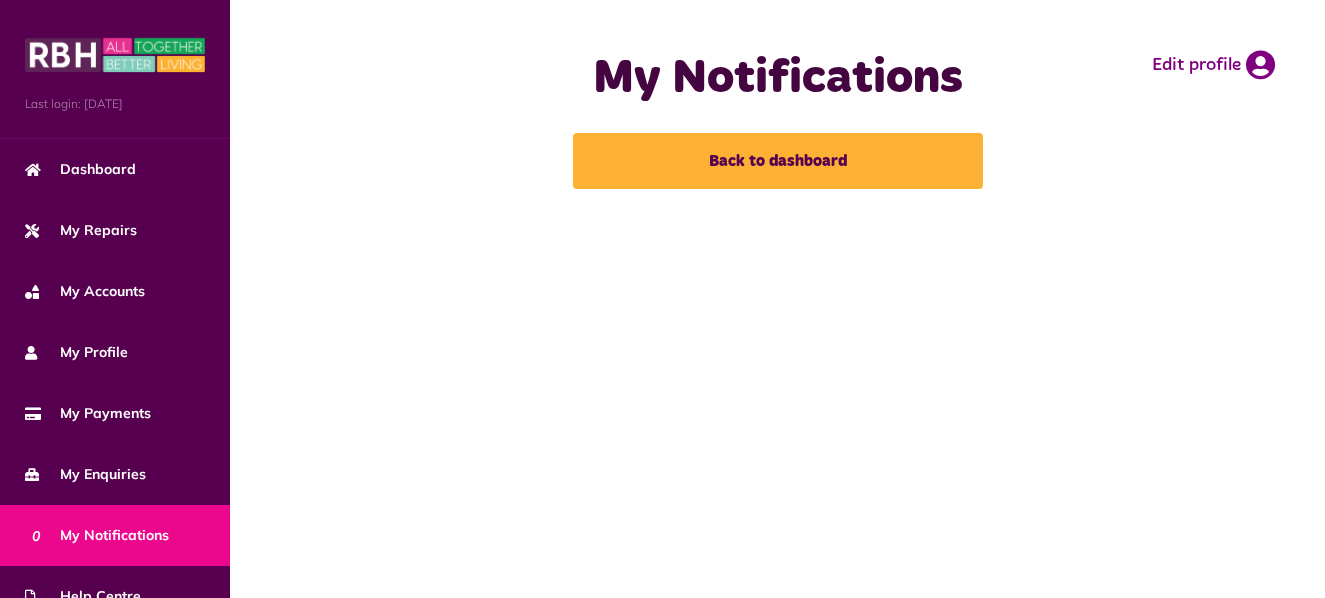 scroll, scrollTop: 0, scrollLeft: 0, axis: both 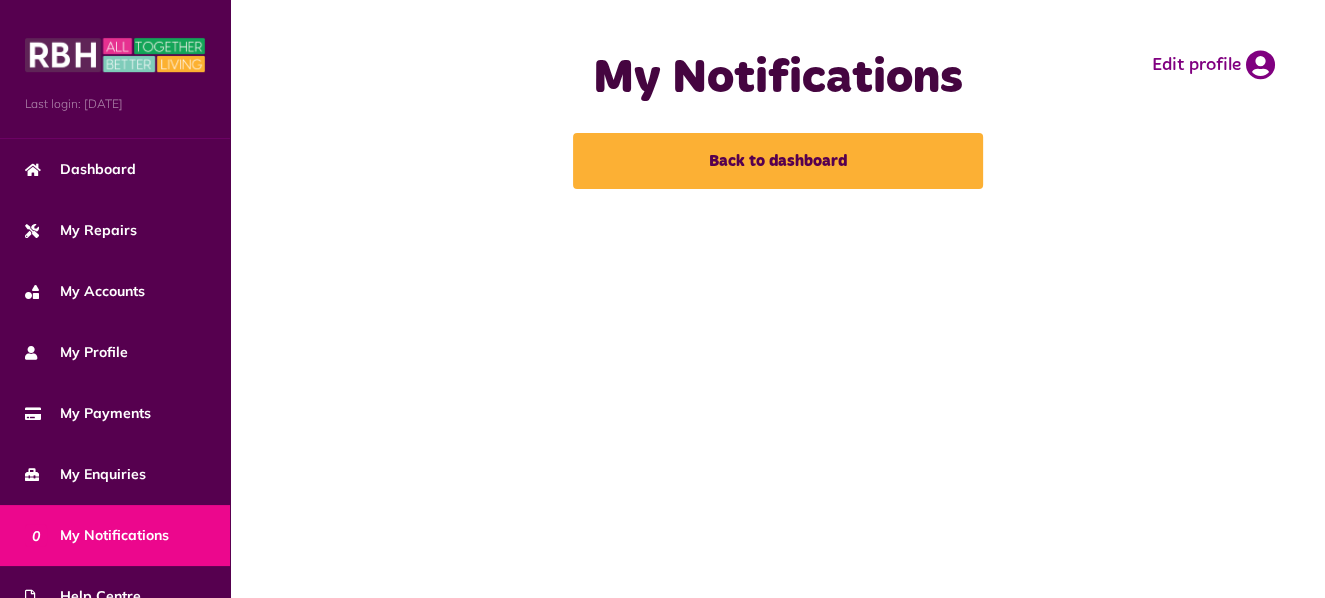 click on "My Notifications
Back to dashboard" at bounding box center [778, 119] 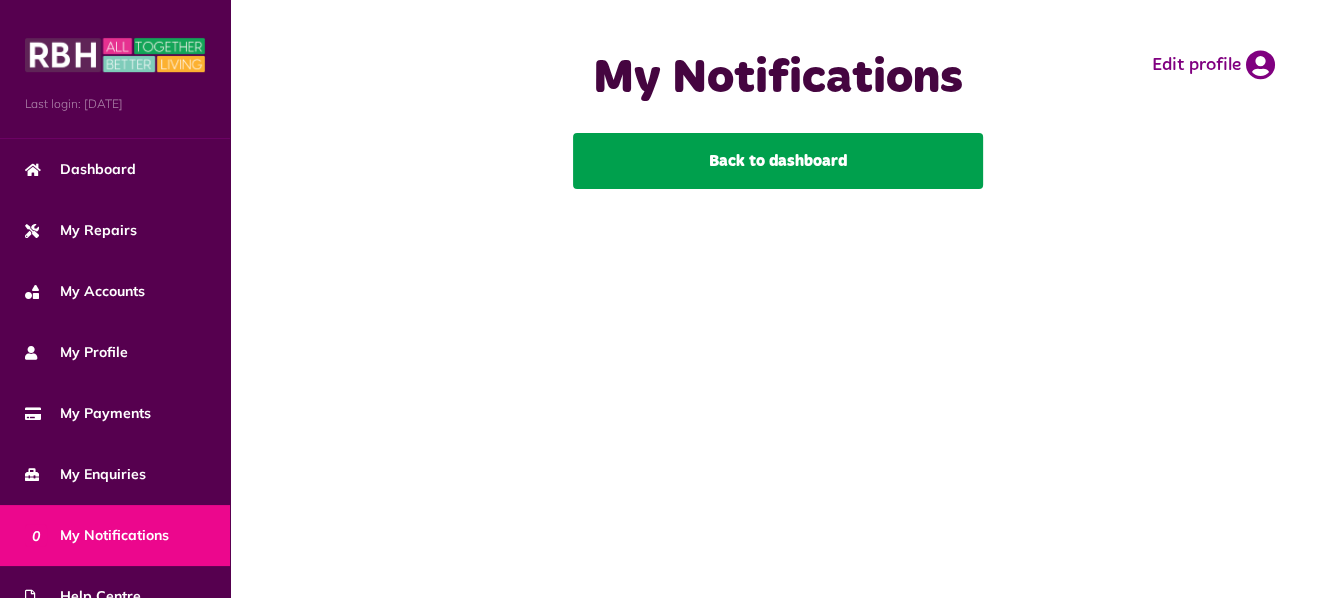 click on "Back to dashboard" at bounding box center [778, 161] 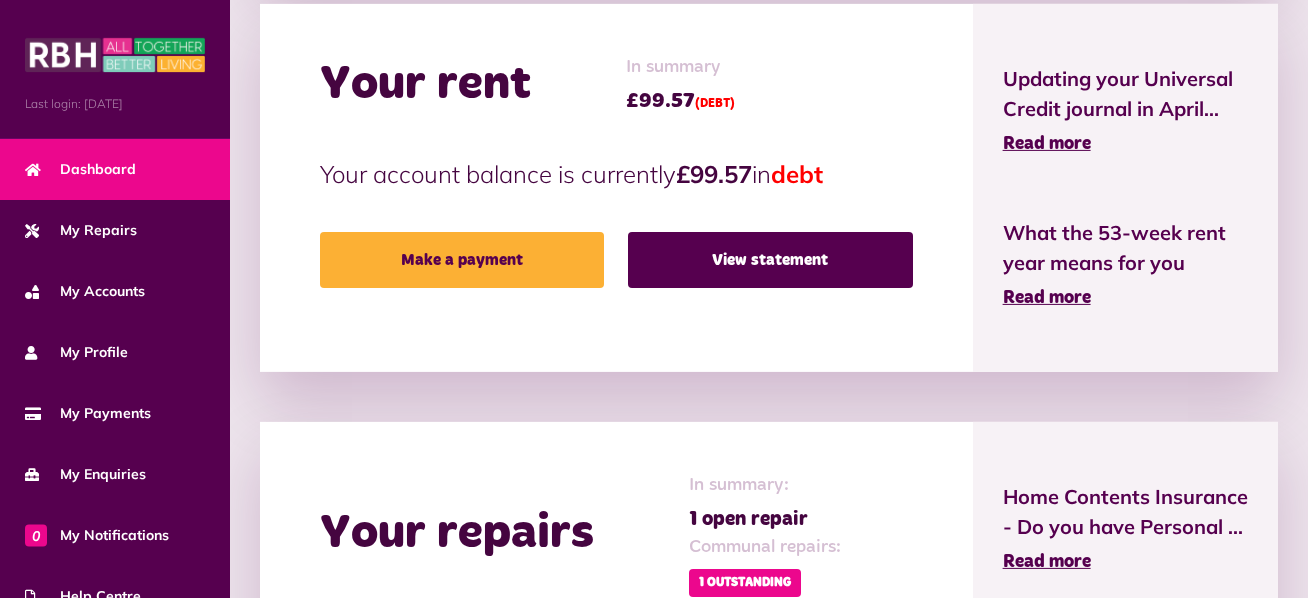 scroll, scrollTop: 528, scrollLeft: 0, axis: vertical 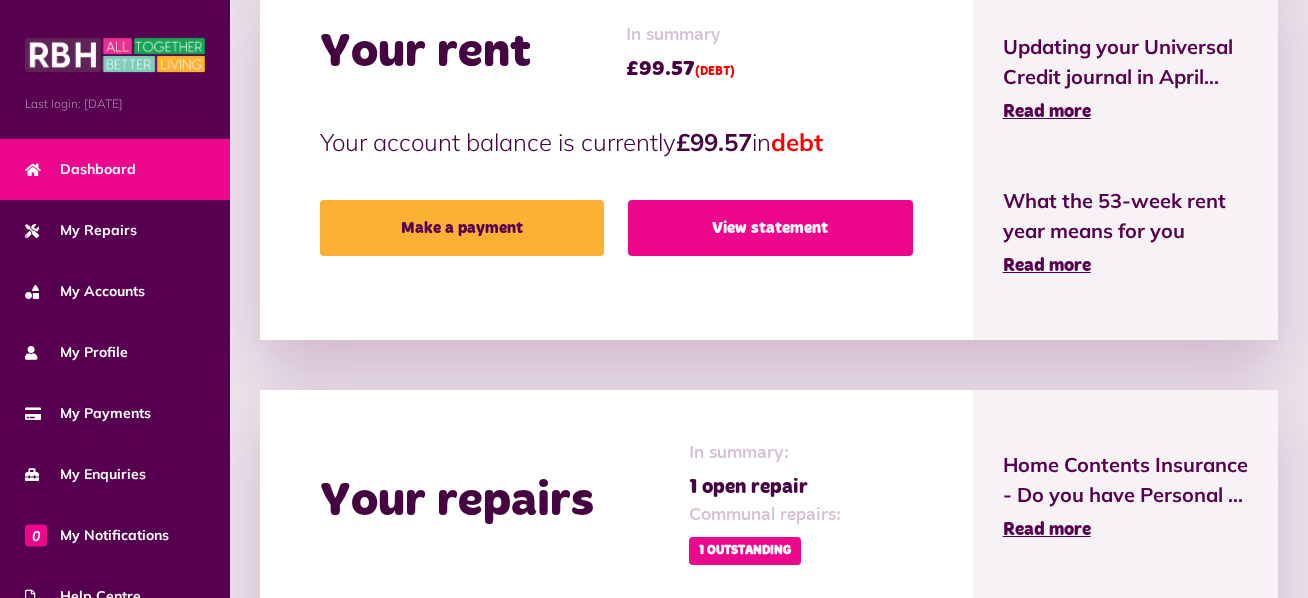 click on "View statement" at bounding box center [770, 228] 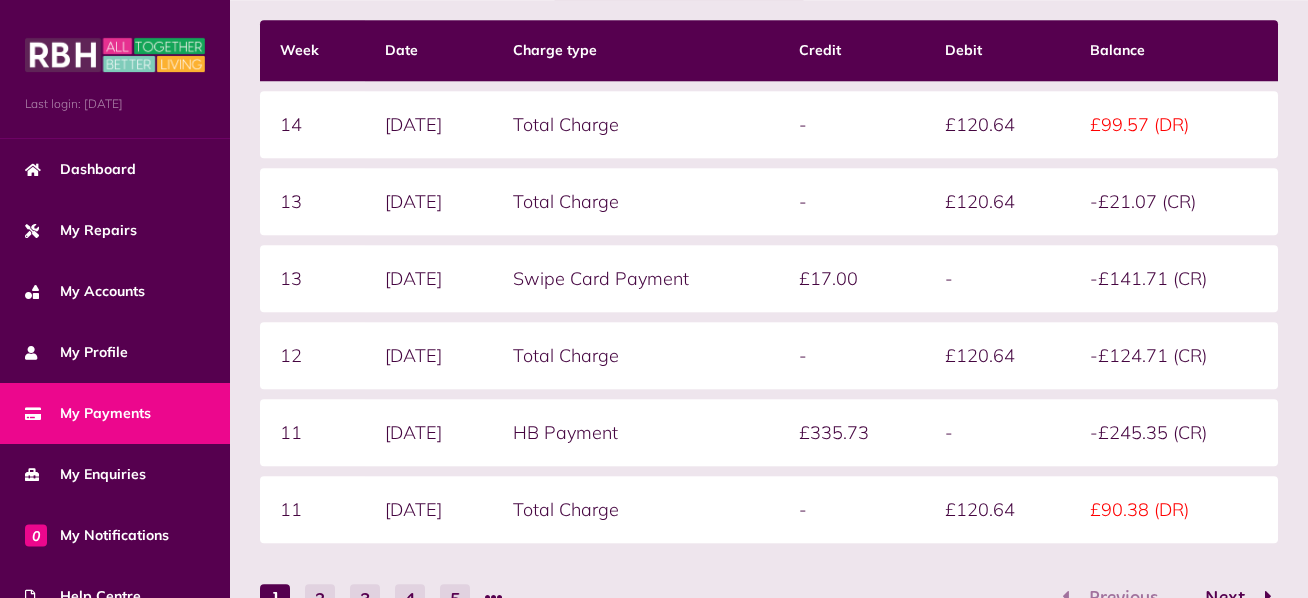 scroll, scrollTop: 422, scrollLeft: 0, axis: vertical 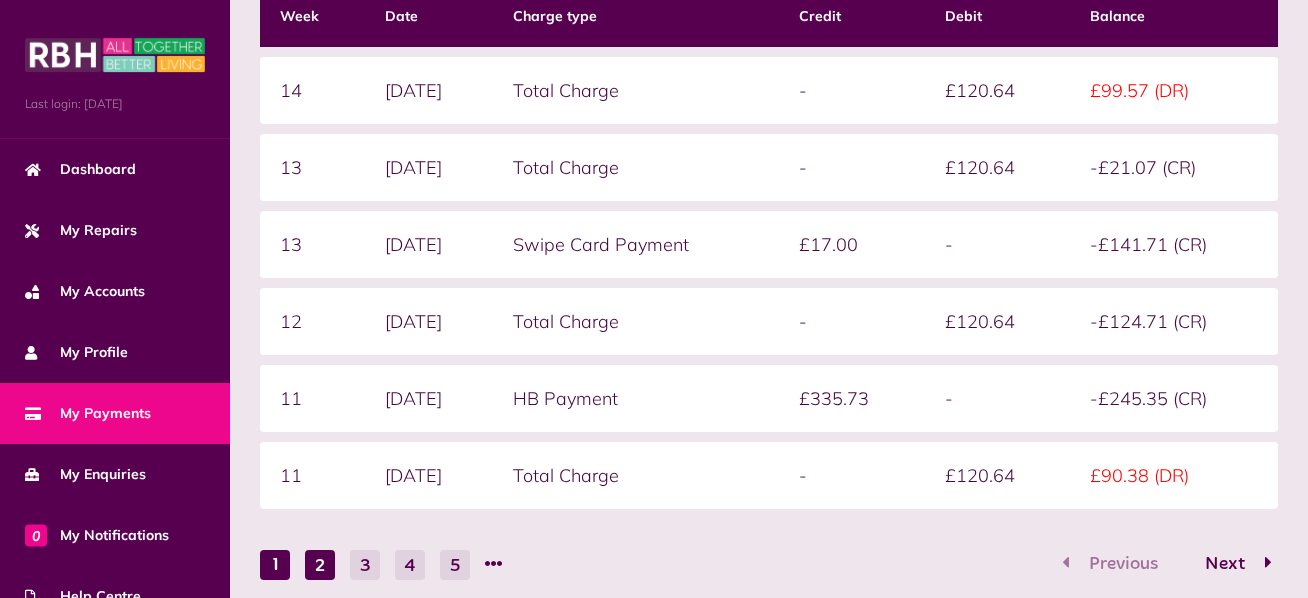 click on "2" at bounding box center (320, 565) 